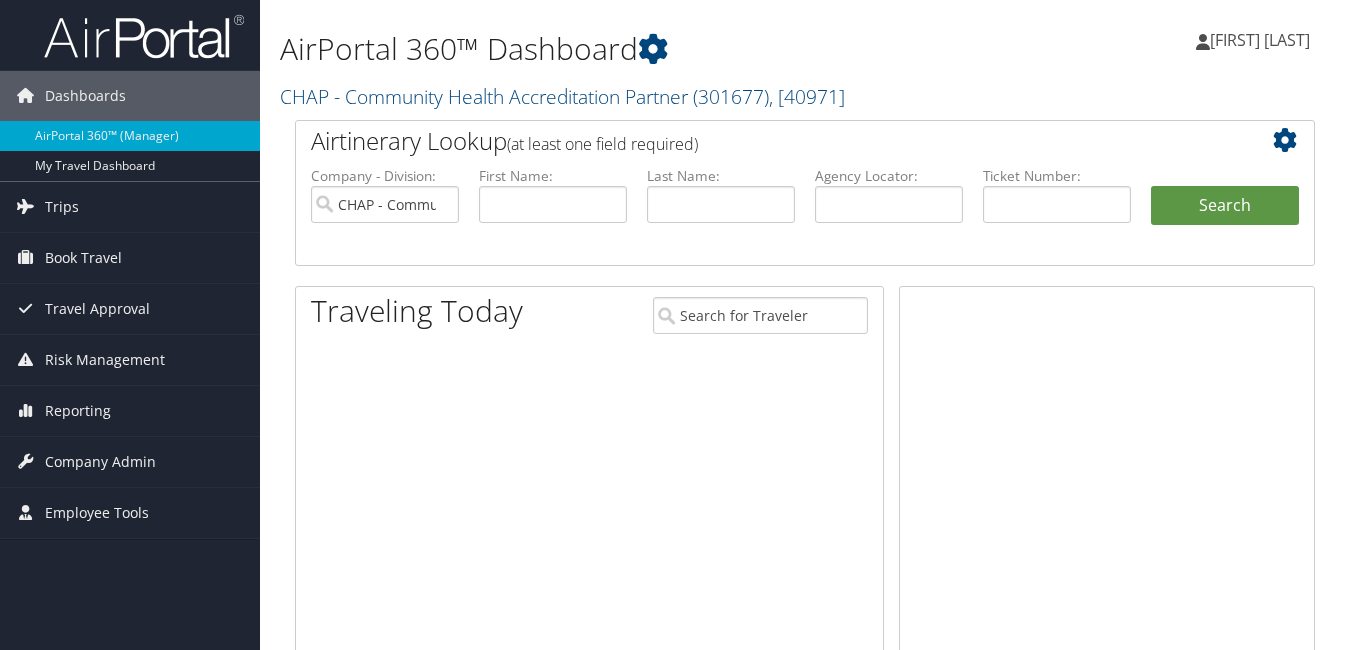 scroll, scrollTop: 0, scrollLeft: 0, axis: both 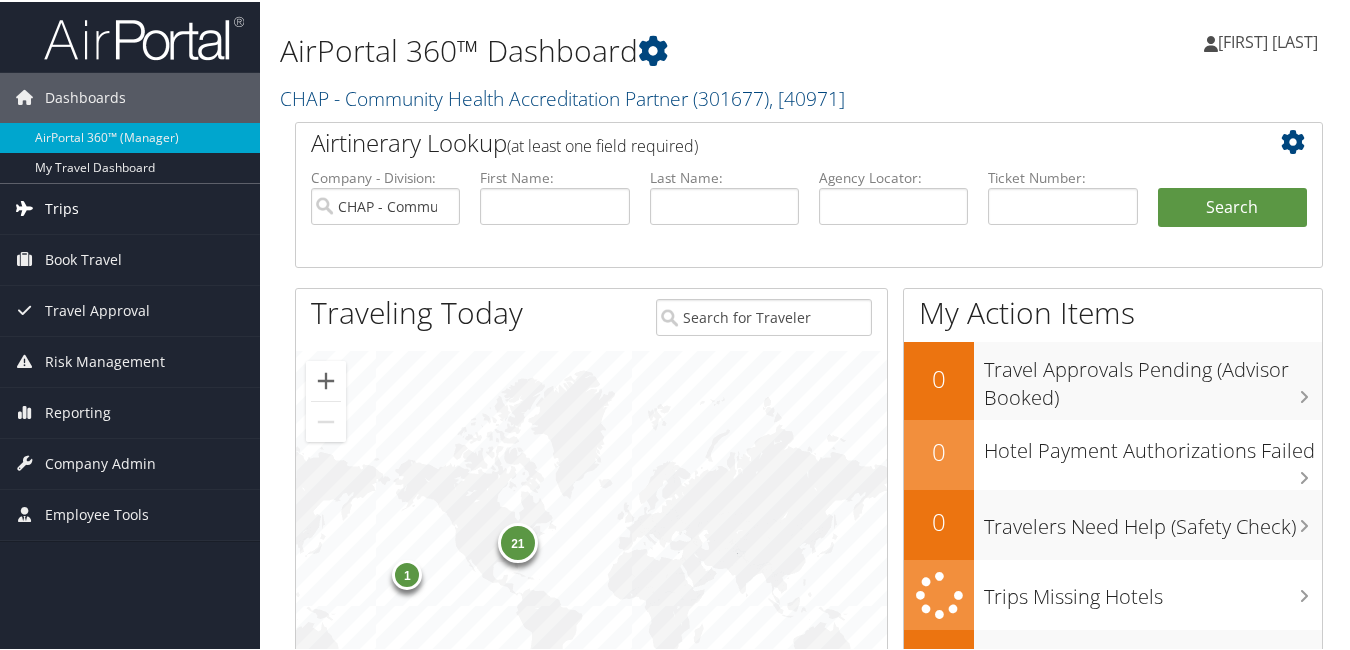 click at bounding box center (25, 206) 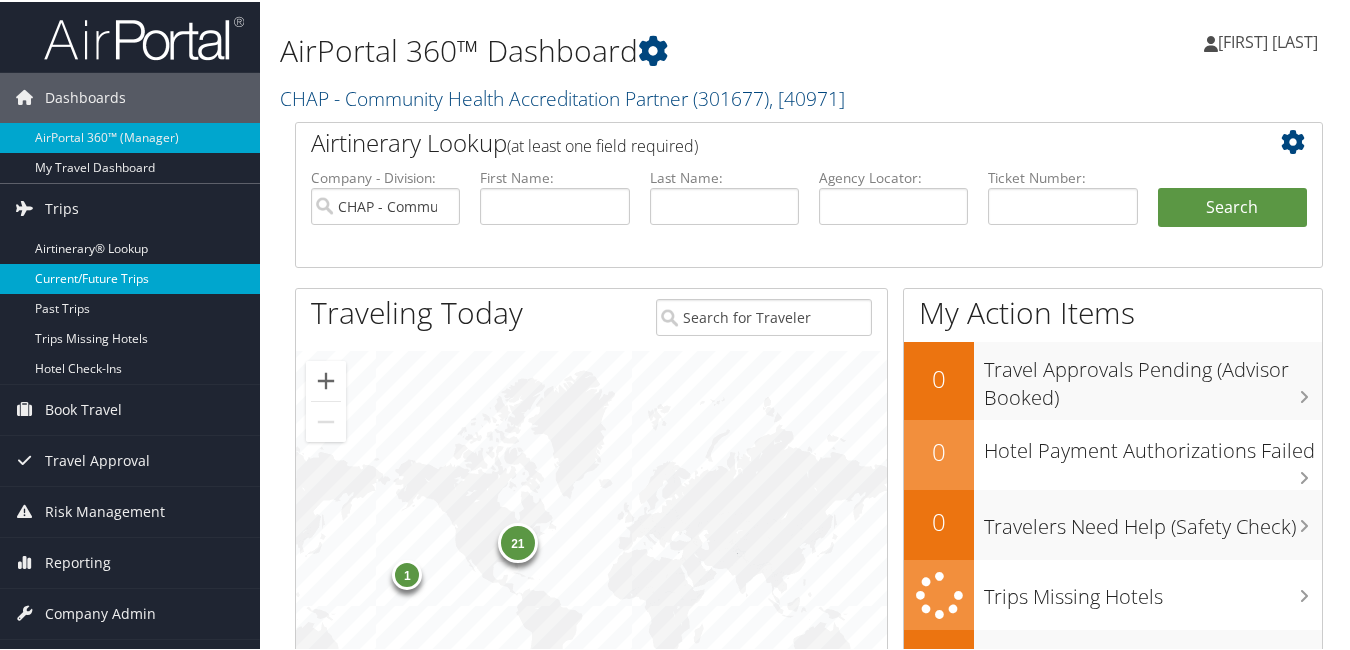click on "Current/Future Trips" at bounding box center [130, 277] 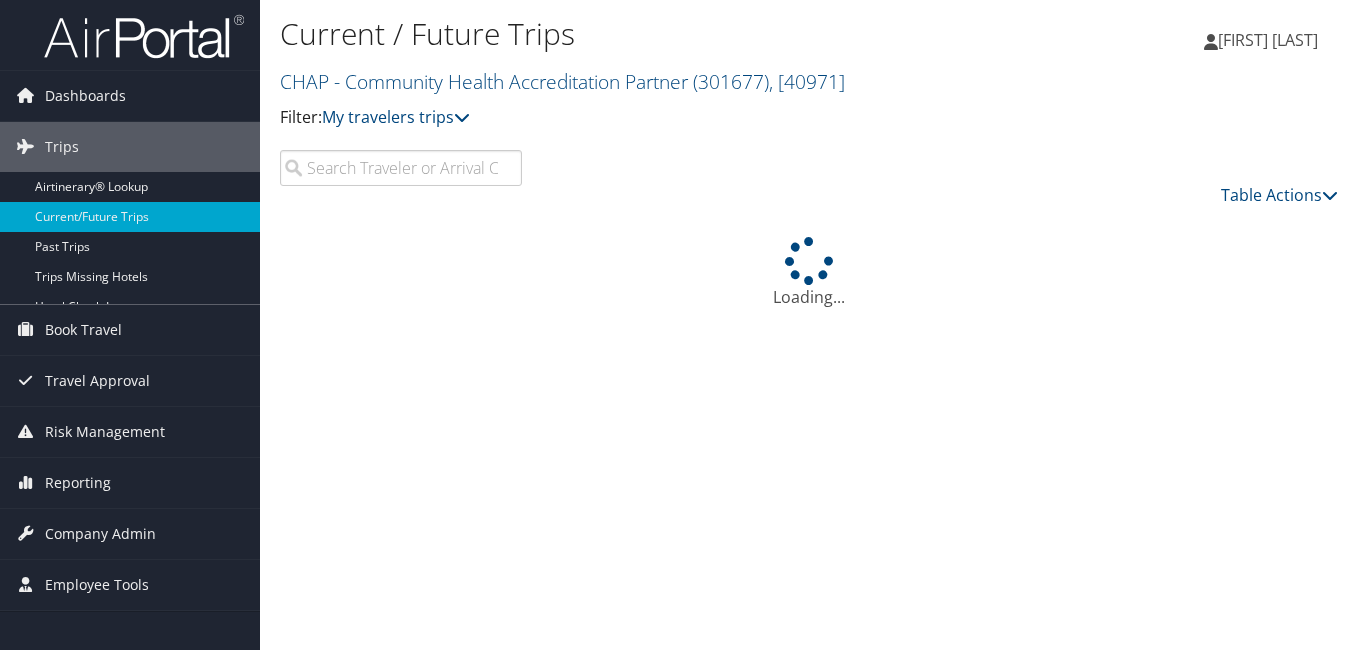 scroll, scrollTop: 0, scrollLeft: 0, axis: both 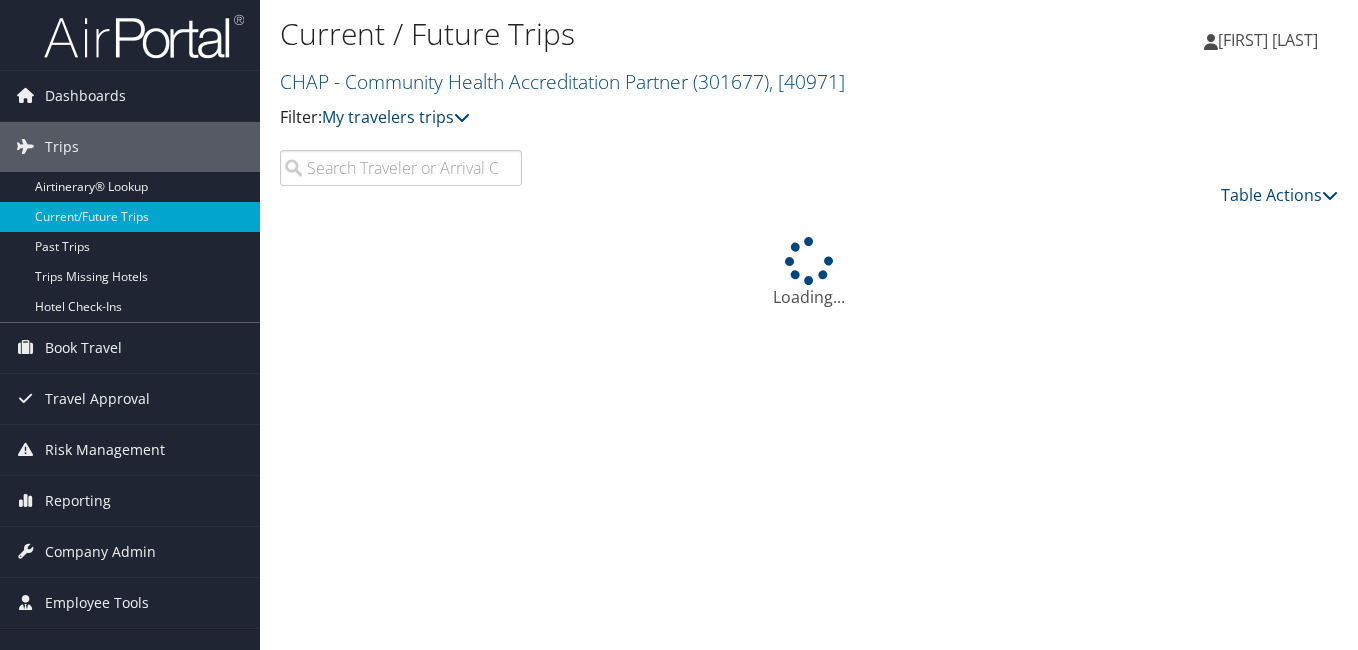 click at bounding box center [401, 168] 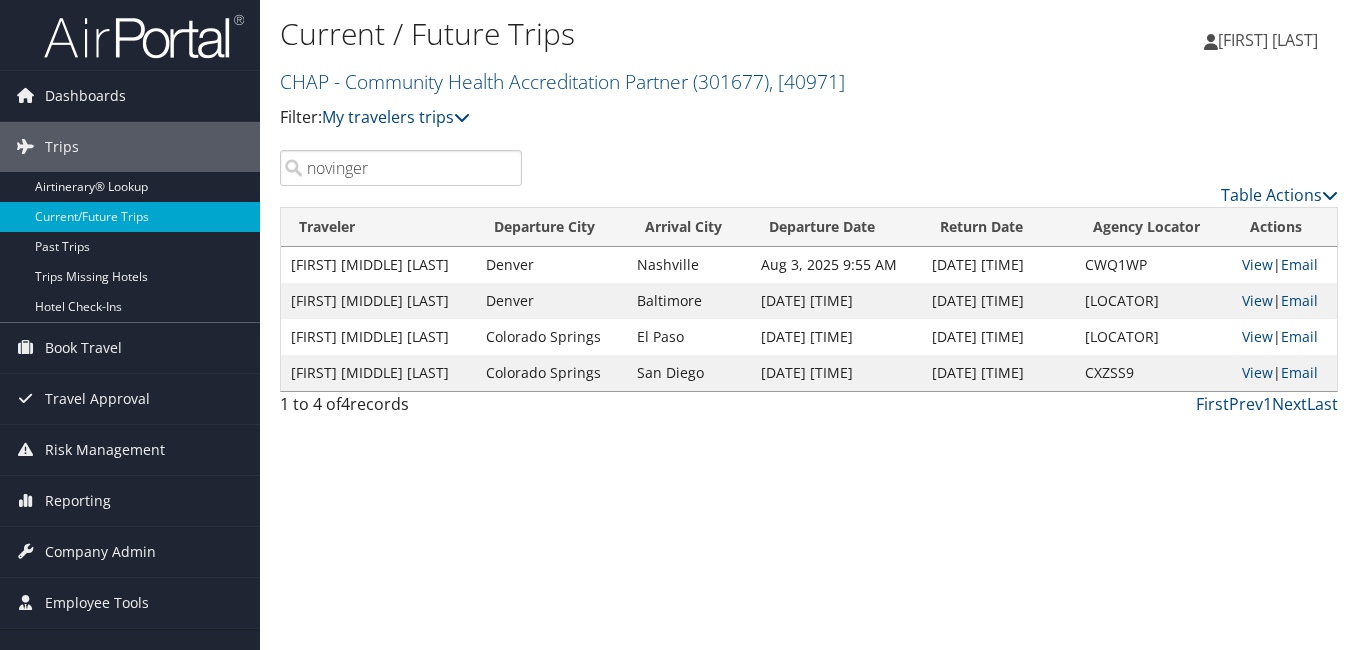 drag, startPoint x: 384, startPoint y: 173, endPoint x: 272, endPoint y: 244, distance: 132.60844 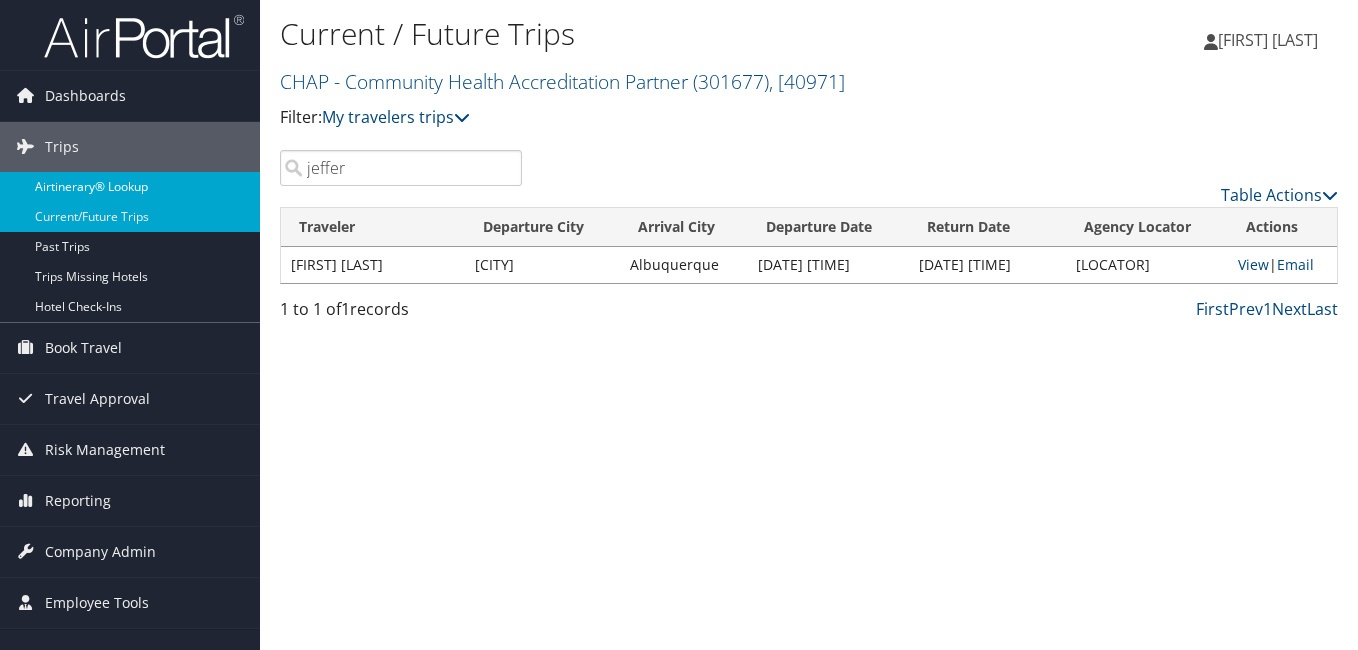 drag, startPoint x: 298, startPoint y: 173, endPoint x: 218, endPoint y: 198, distance: 83.81527 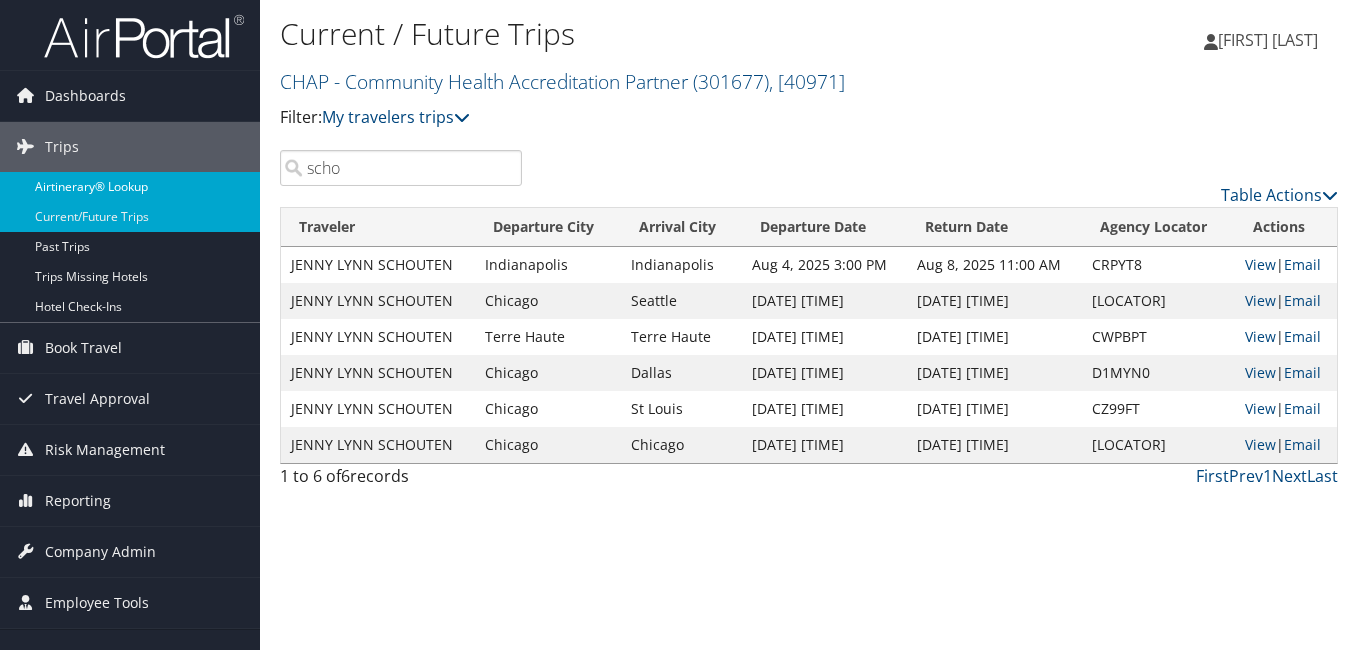 drag, startPoint x: 351, startPoint y: 158, endPoint x: 241, endPoint y: 186, distance: 113.507706 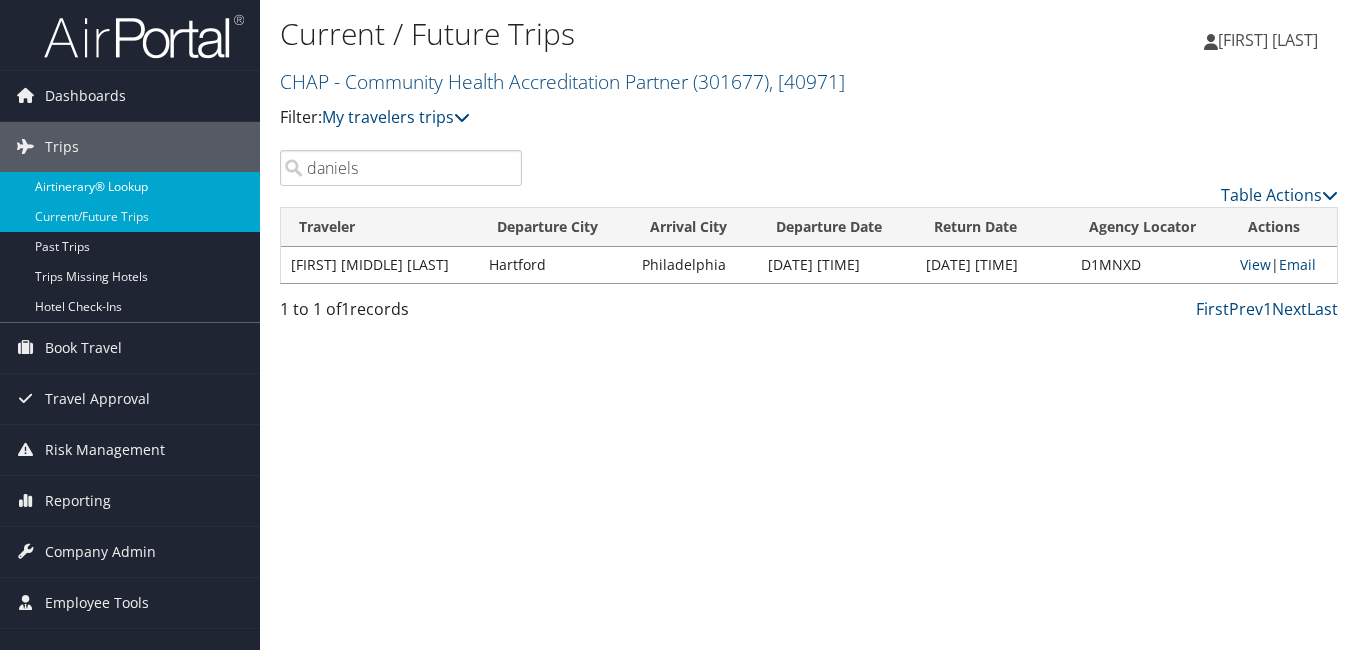 drag, startPoint x: 380, startPoint y: 166, endPoint x: 143, endPoint y: 190, distance: 238.2121 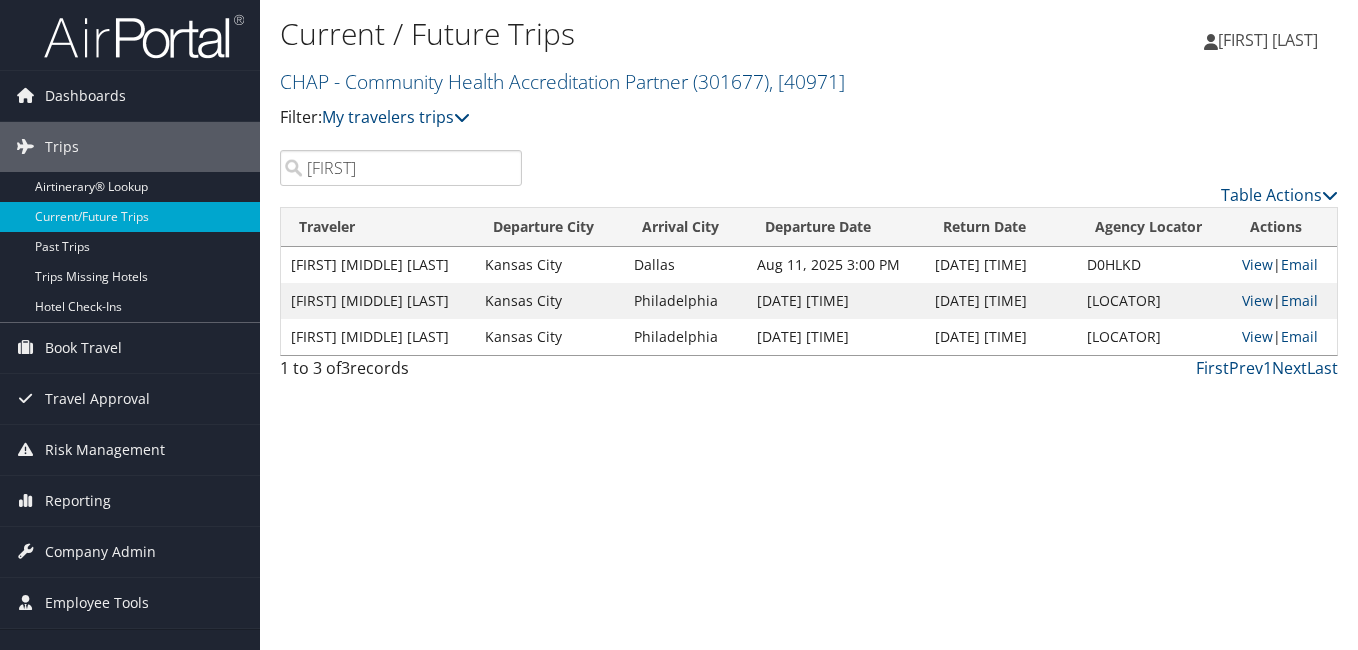 drag, startPoint x: 402, startPoint y: 169, endPoint x: 309, endPoint y: 180, distance: 93.64828 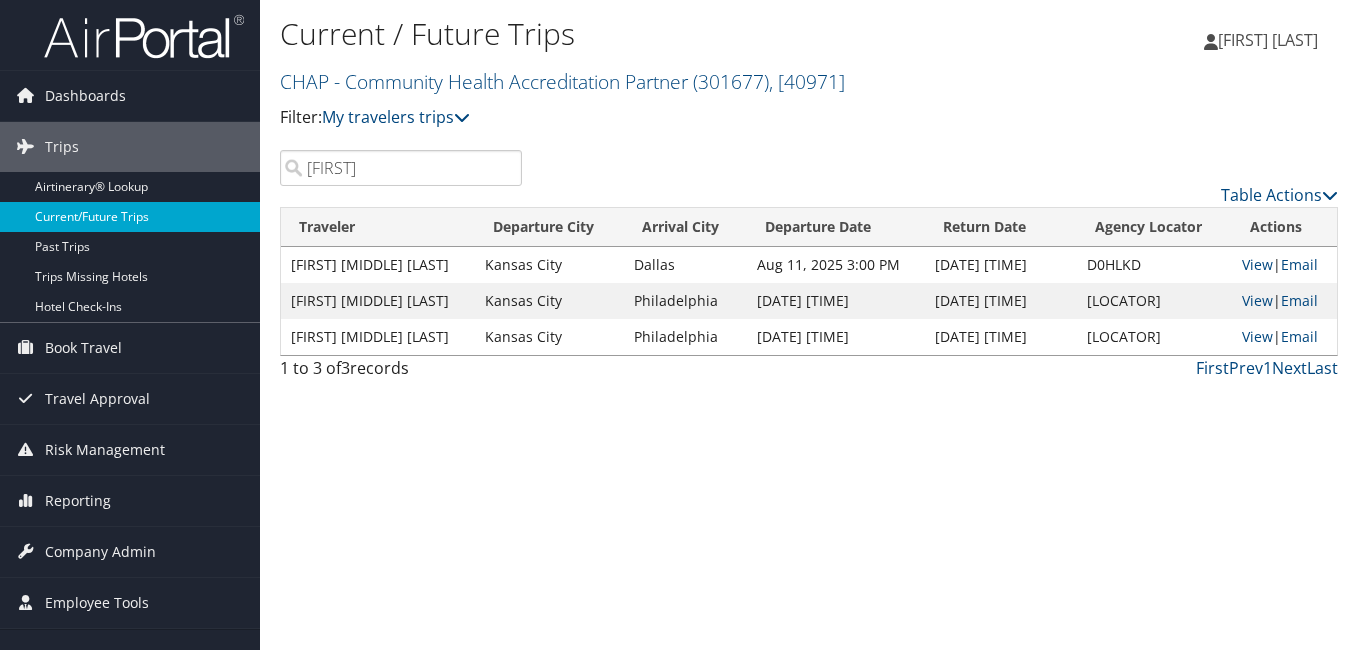 drag, startPoint x: 388, startPoint y: 169, endPoint x: 166, endPoint y: 208, distance: 225.39964 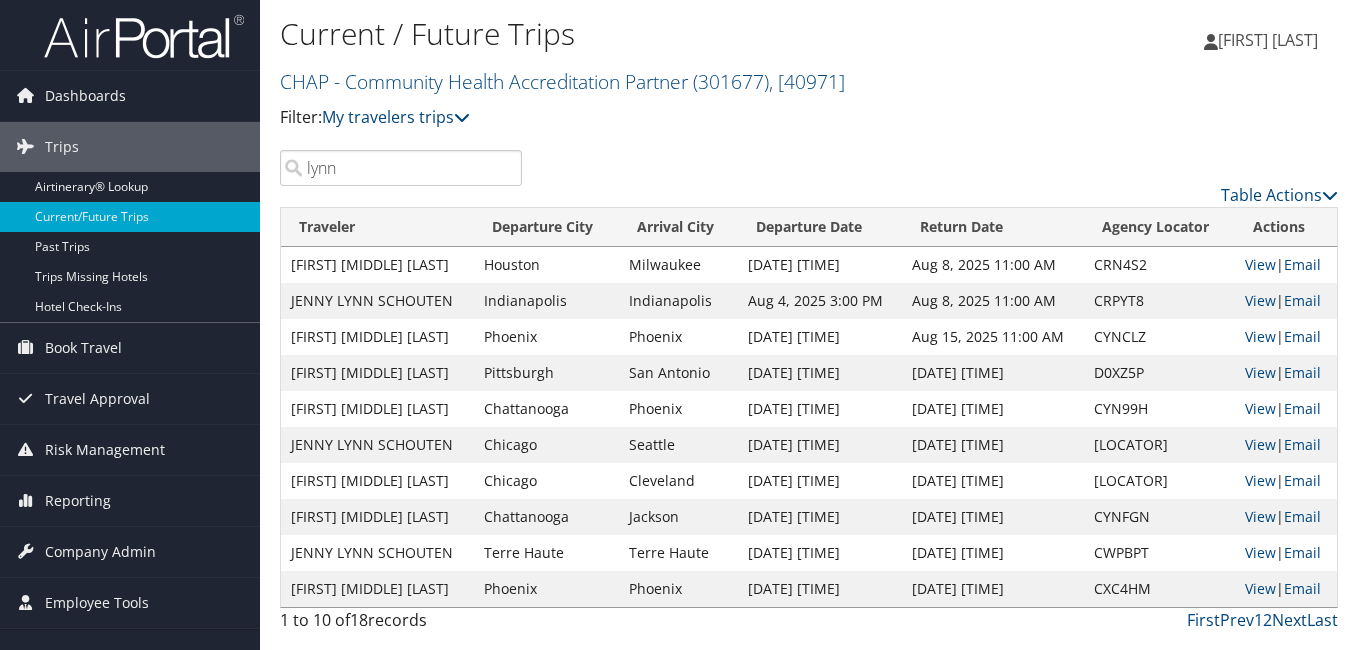 drag, startPoint x: 392, startPoint y: 163, endPoint x: 266, endPoint y: 214, distance: 135.93013 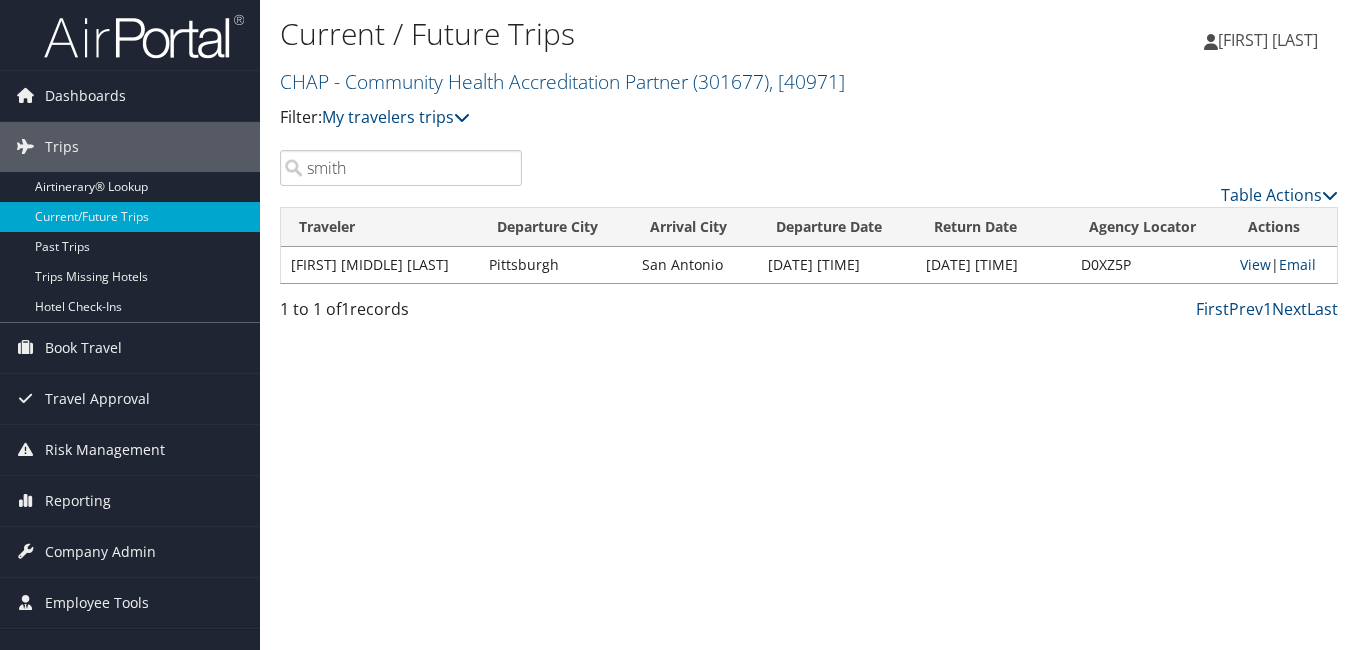 drag, startPoint x: 374, startPoint y: 175, endPoint x: 278, endPoint y: 257, distance: 126.253716 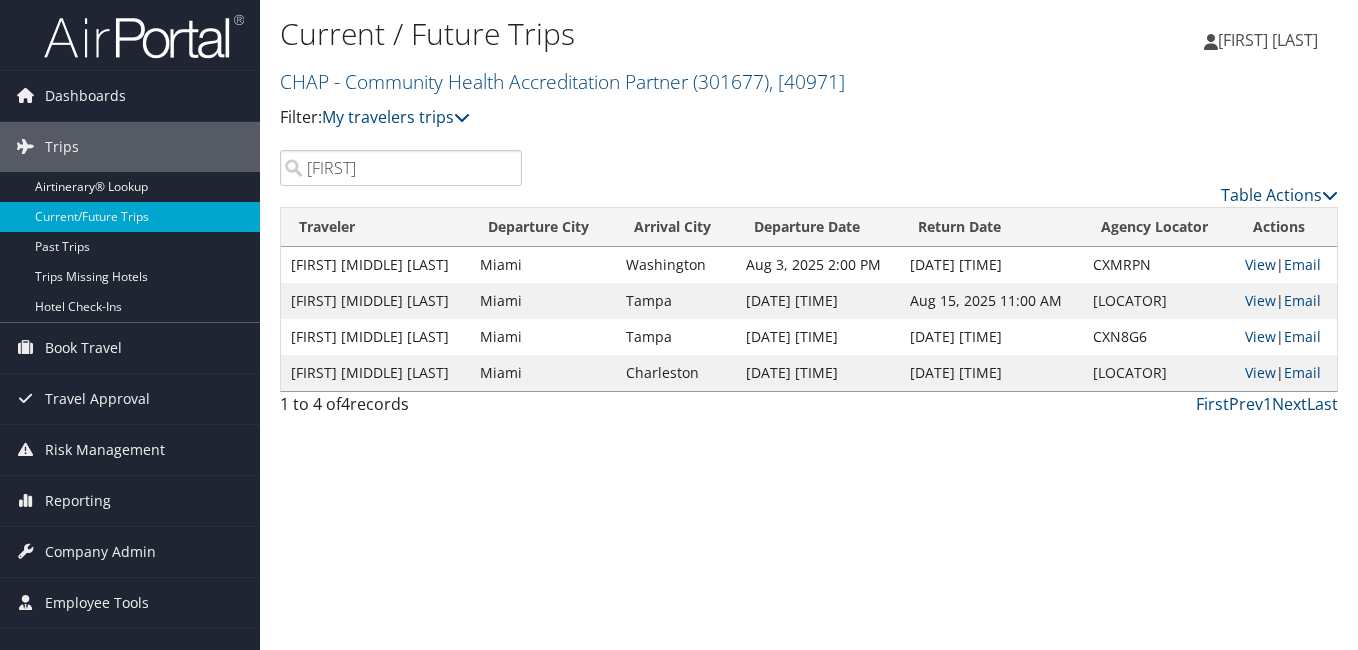 drag, startPoint x: 377, startPoint y: 173, endPoint x: 282, endPoint y: 213, distance: 103.077644 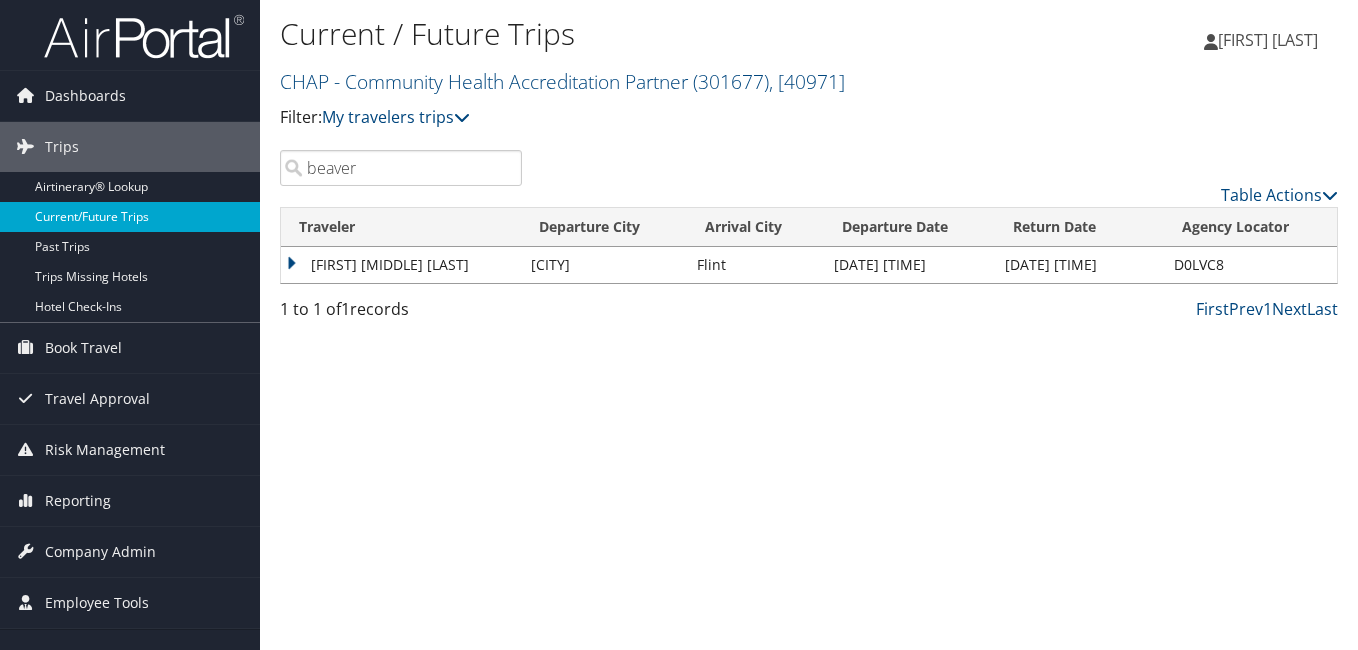 drag, startPoint x: 380, startPoint y: 170, endPoint x: 226, endPoint y: 222, distance: 162.5423 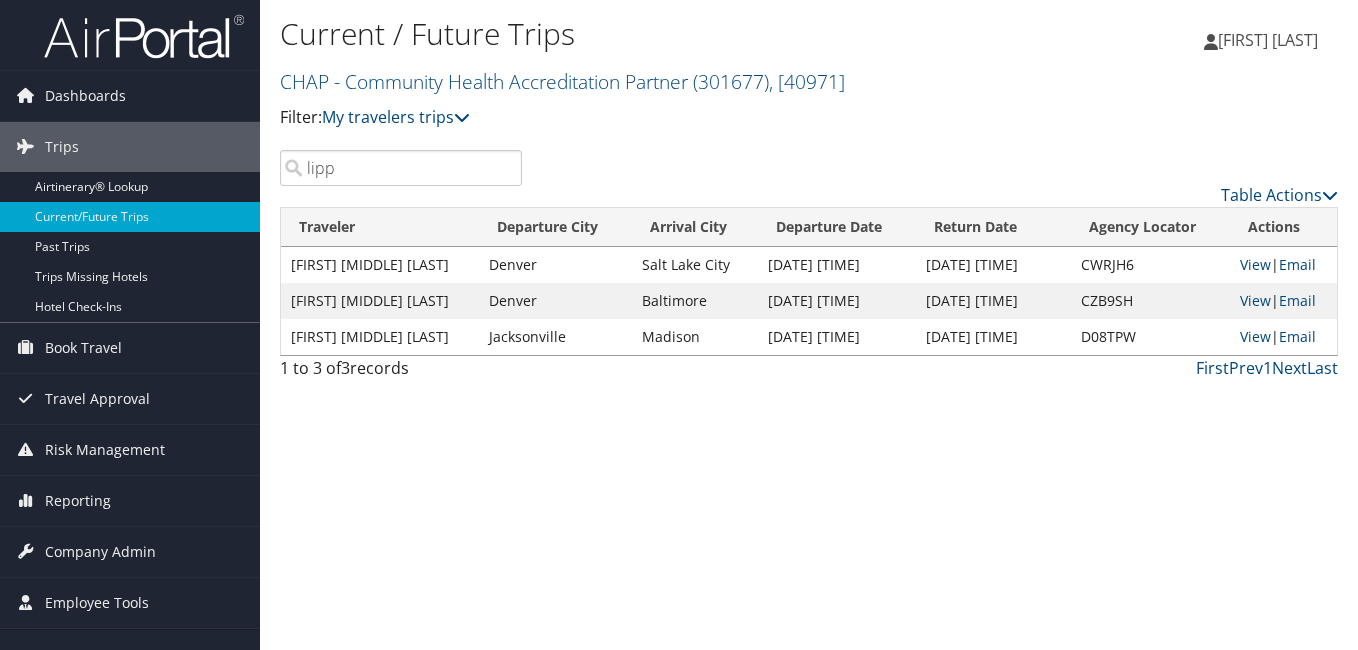 drag, startPoint x: 374, startPoint y: 171, endPoint x: 279, endPoint y: 520, distance: 361.69876 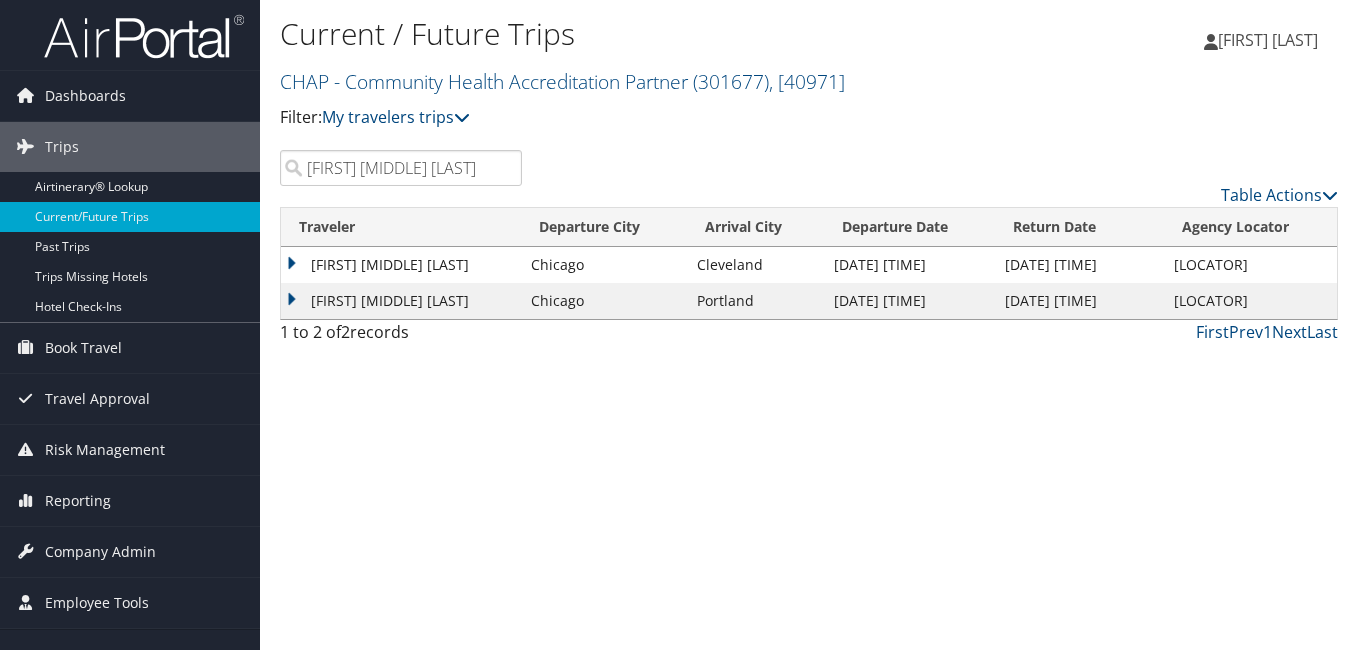 drag, startPoint x: 412, startPoint y: 173, endPoint x: 290, endPoint y: 243, distance: 140.65561 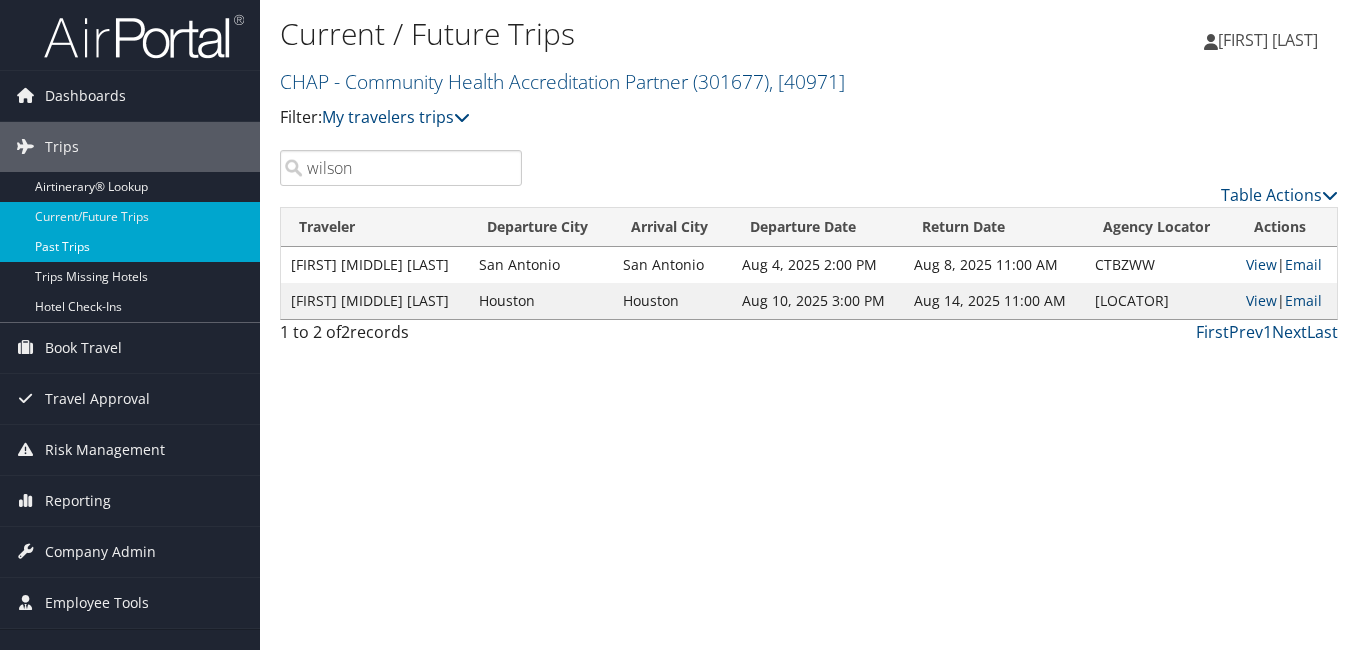 drag, startPoint x: 392, startPoint y: 166, endPoint x: 199, endPoint y: 256, distance: 212.95305 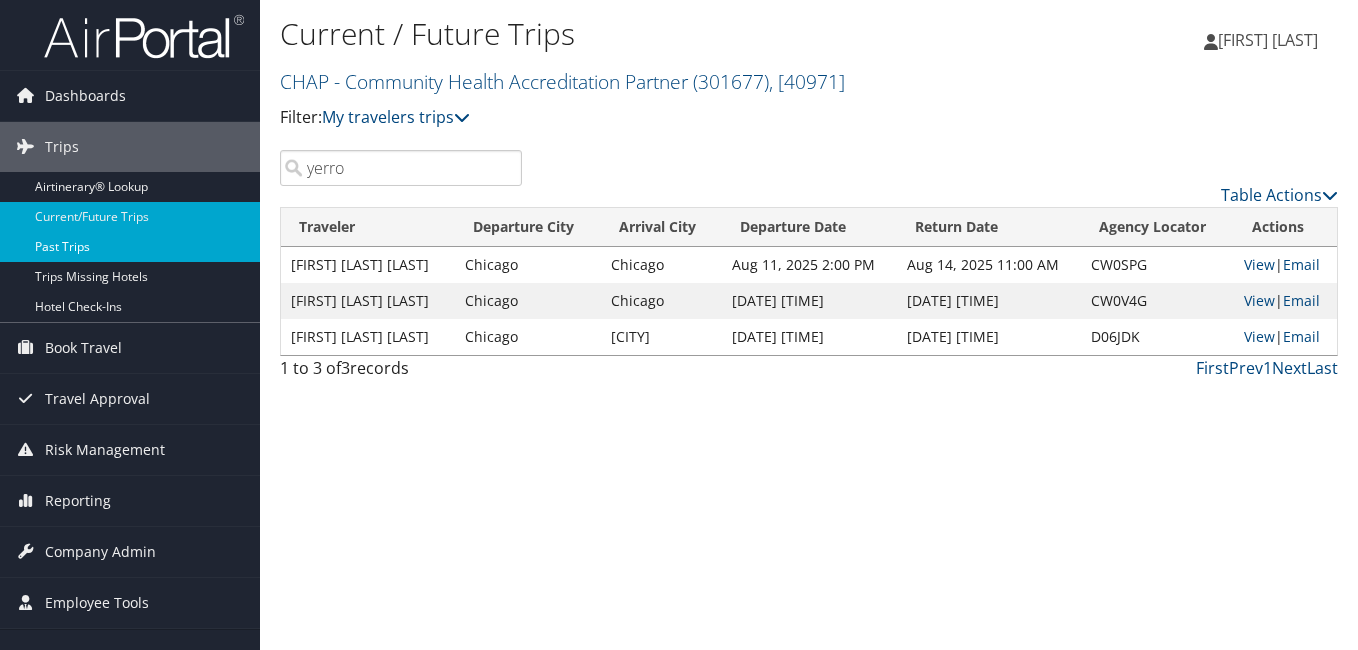 drag, startPoint x: 397, startPoint y: 159, endPoint x: 229, endPoint y: 258, distance: 195 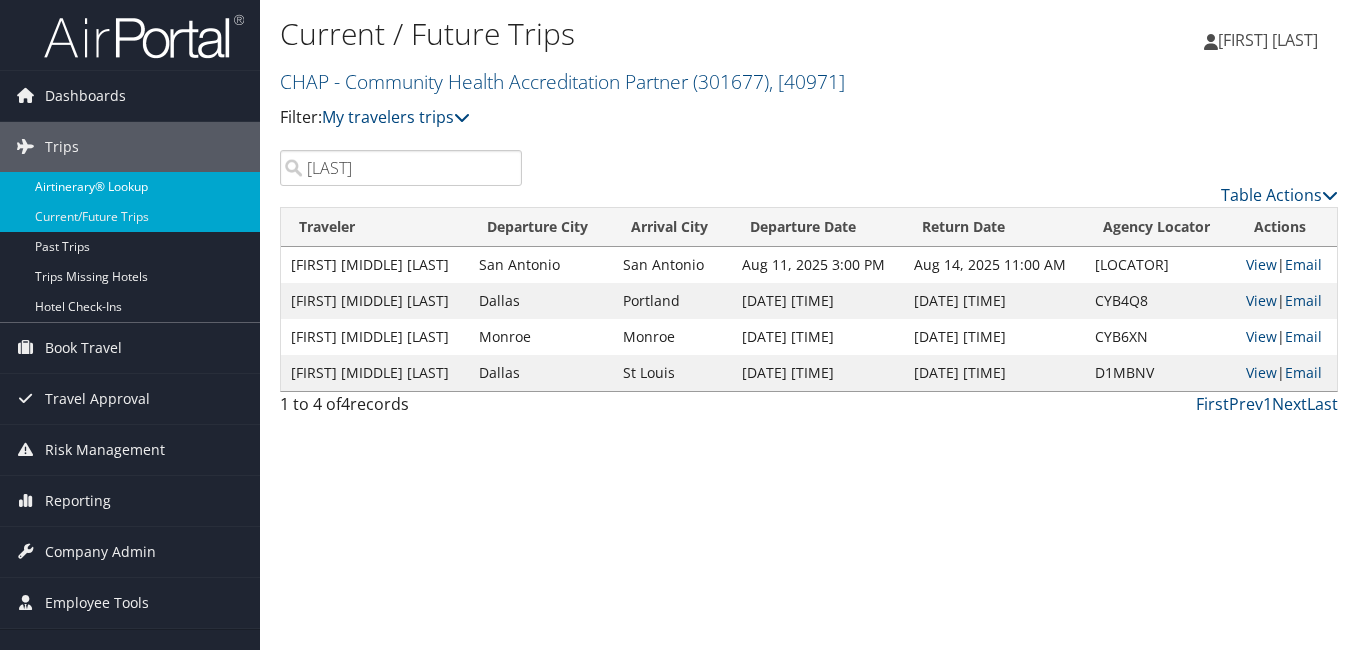 drag, startPoint x: 402, startPoint y: 157, endPoint x: 259, endPoint y: 187, distance: 146.11298 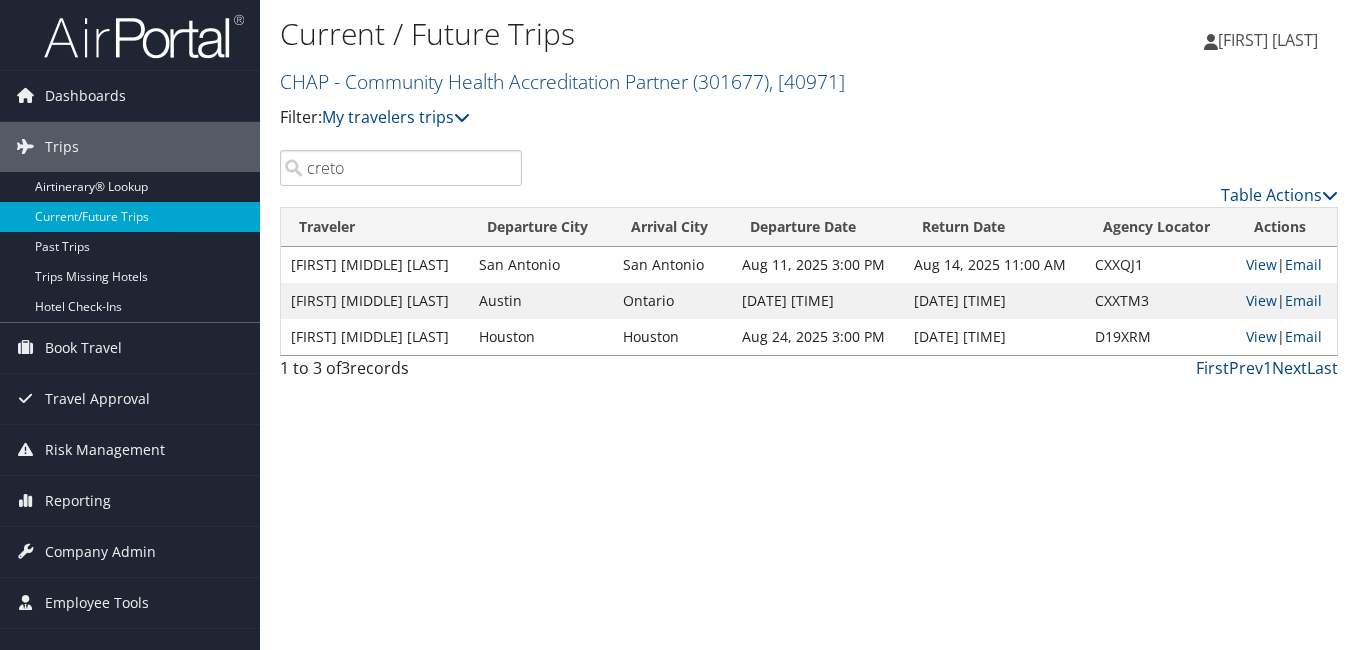 drag, startPoint x: 362, startPoint y: 174, endPoint x: 299, endPoint y: 202, distance: 68.942 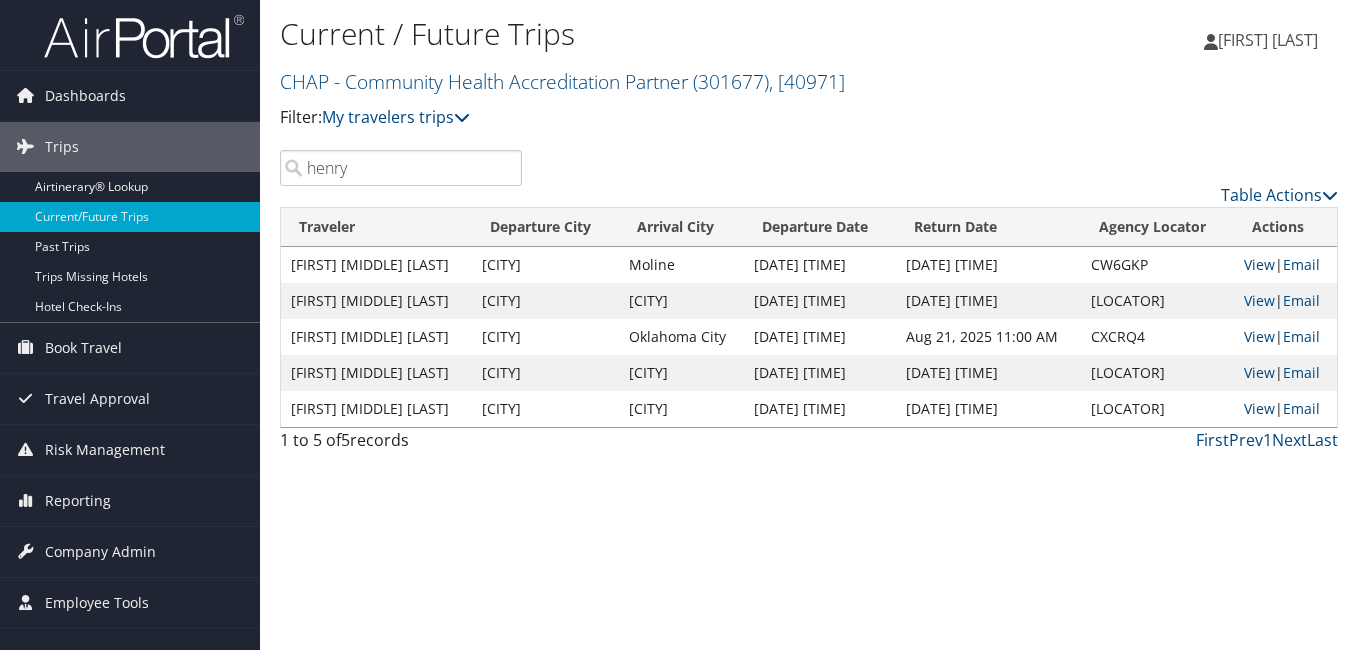 click on "henry" at bounding box center (401, 168) 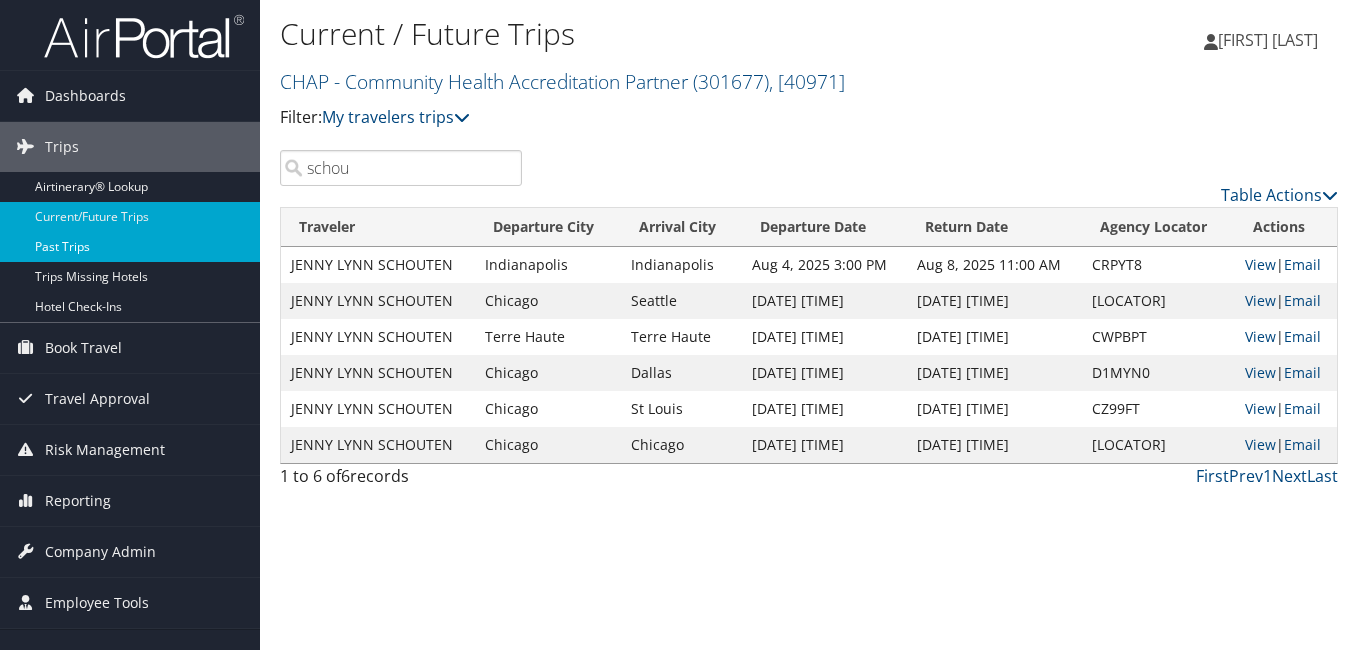 drag, startPoint x: 410, startPoint y: 174, endPoint x: 237, endPoint y: 238, distance: 184.45866 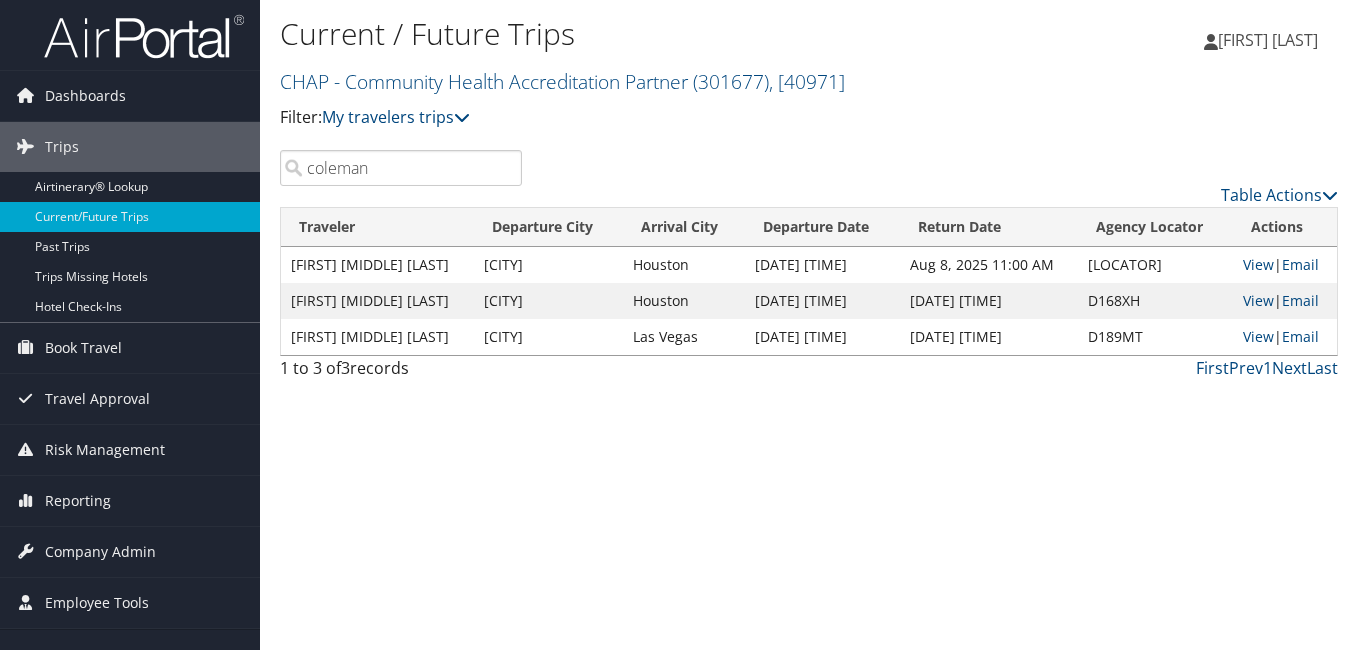 drag, startPoint x: 387, startPoint y: 171, endPoint x: 345, endPoint y: 288, distance: 124.3101 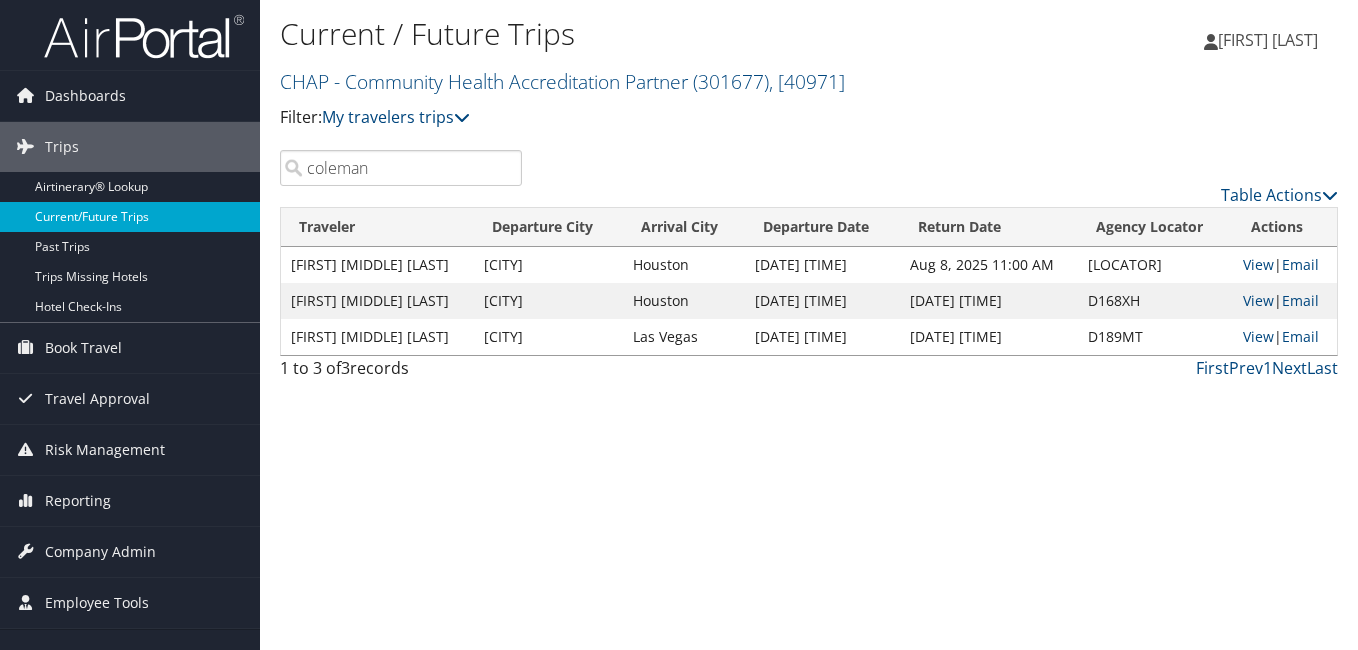 drag, startPoint x: 392, startPoint y: 175, endPoint x: 227, endPoint y: 206, distance: 167.88687 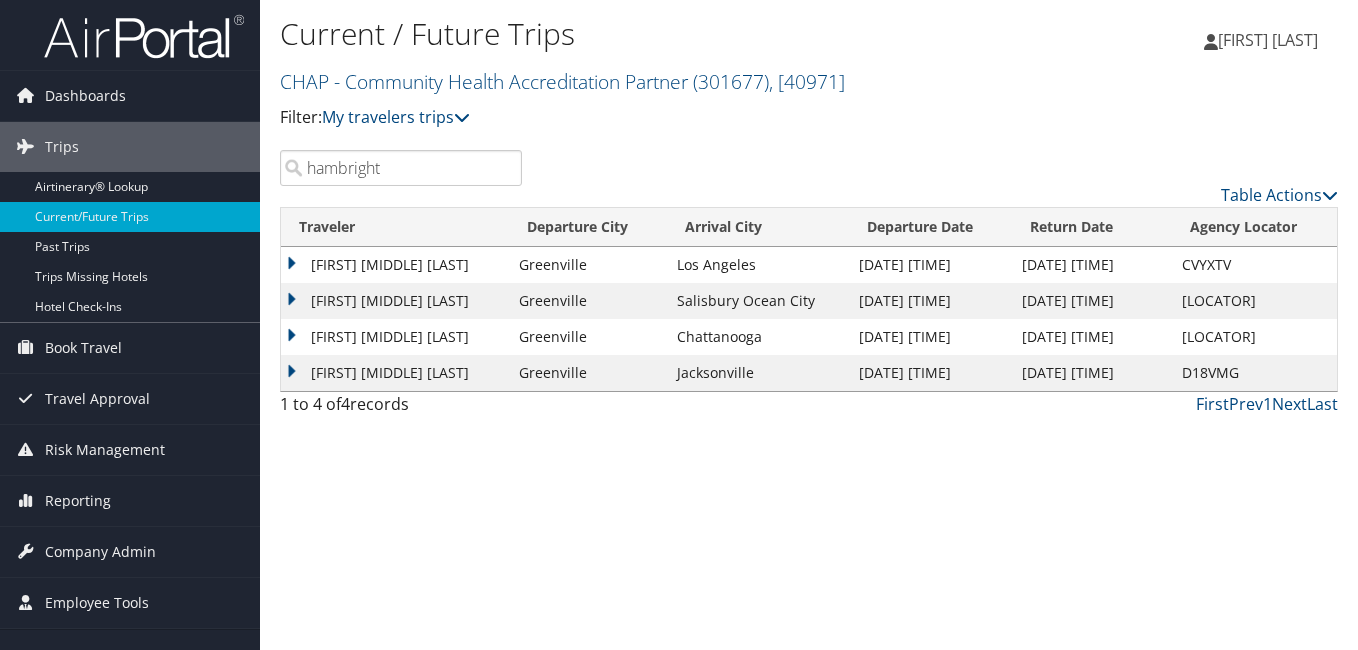 click on "hambright" at bounding box center [401, 168] 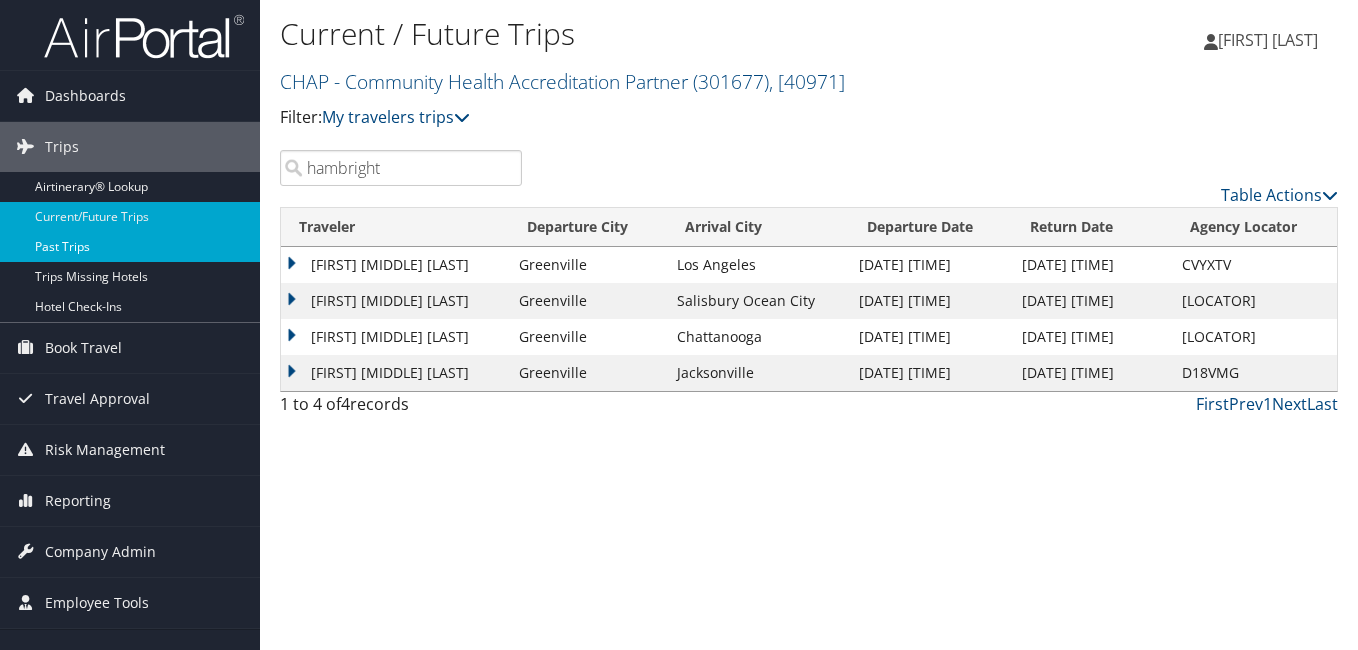 drag, startPoint x: 418, startPoint y: 166, endPoint x: 244, endPoint y: 240, distance: 189.08199 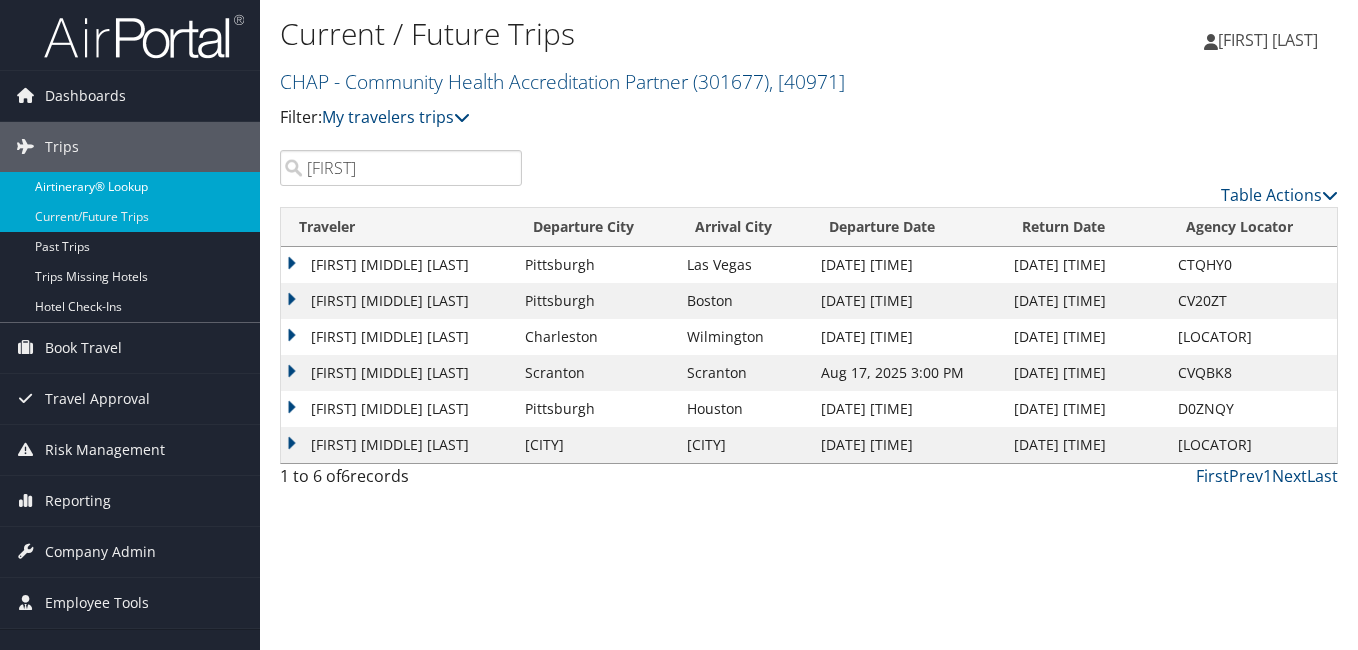 drag, startPoint x: 391, startPoint y: 170, endPoint x: 230, endPoint y: 184, distance: 161.60754 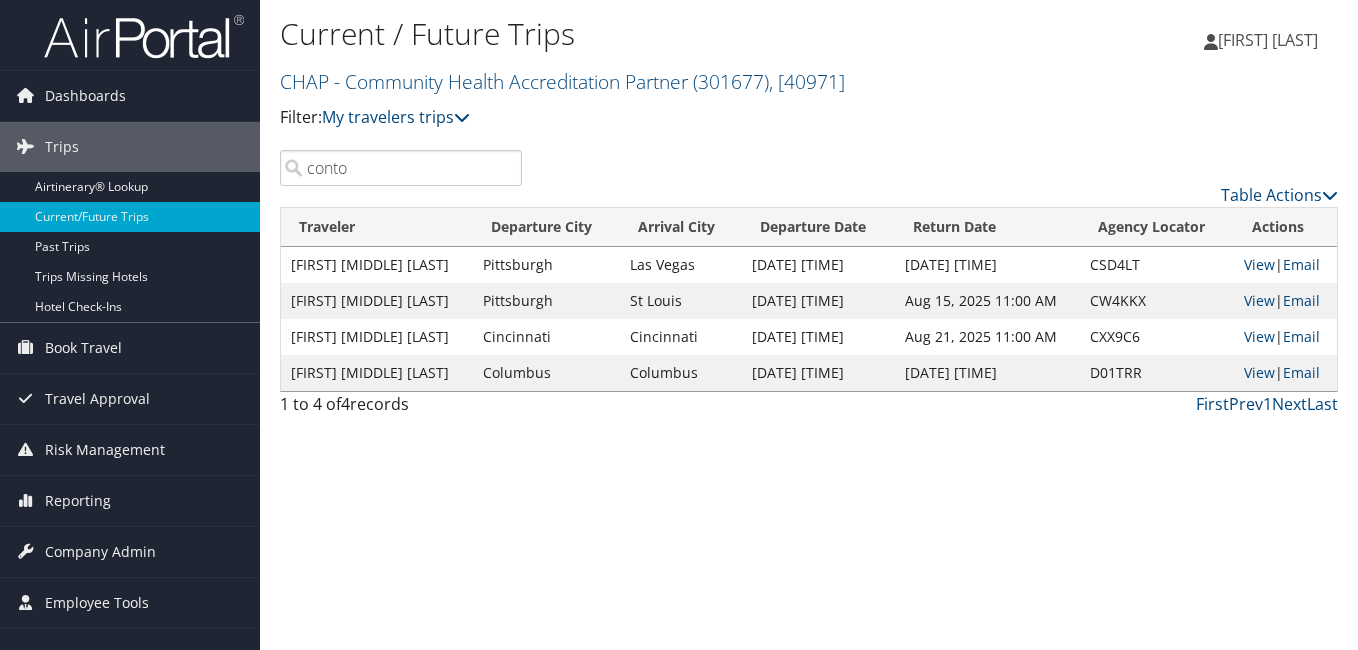 drag, startPoint x: 375, startPoint y: 160, endPoint x: 271, endPoint y: 204, distance: 112.92475 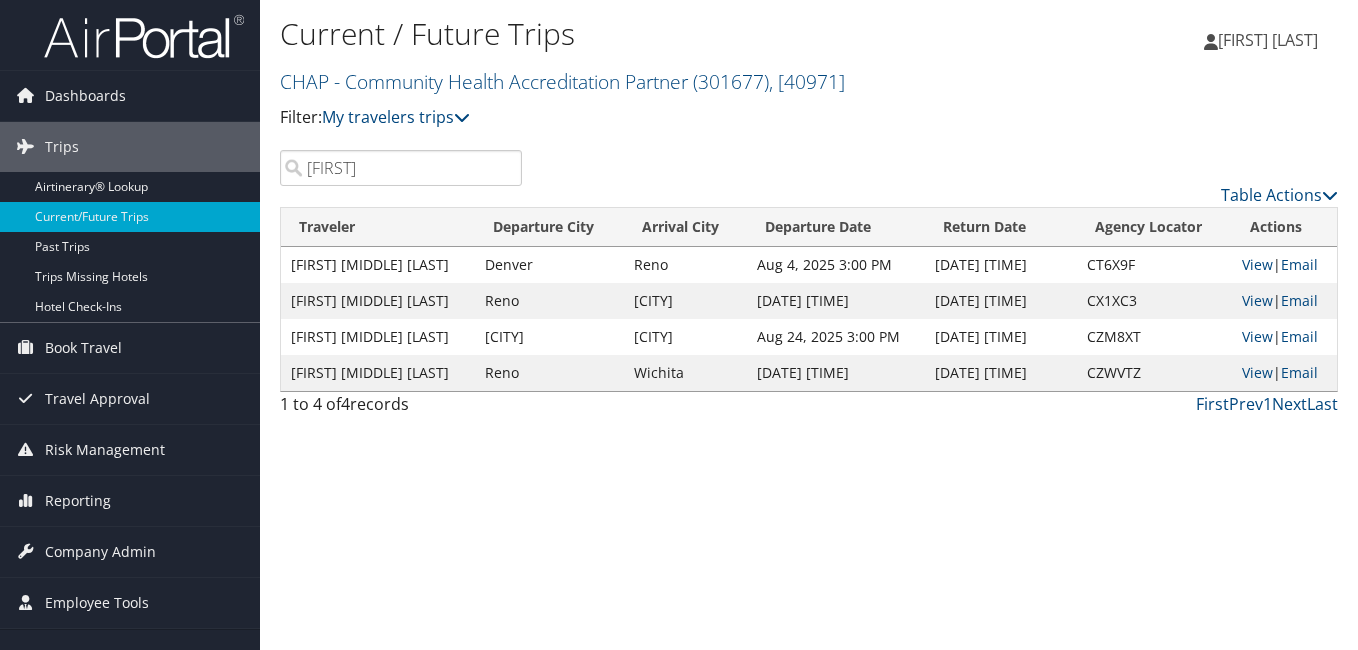 drag, startPoint x: 400, startPoint y: 174, endPoint x: 271, endPoint y: 307, distance: 185.28357 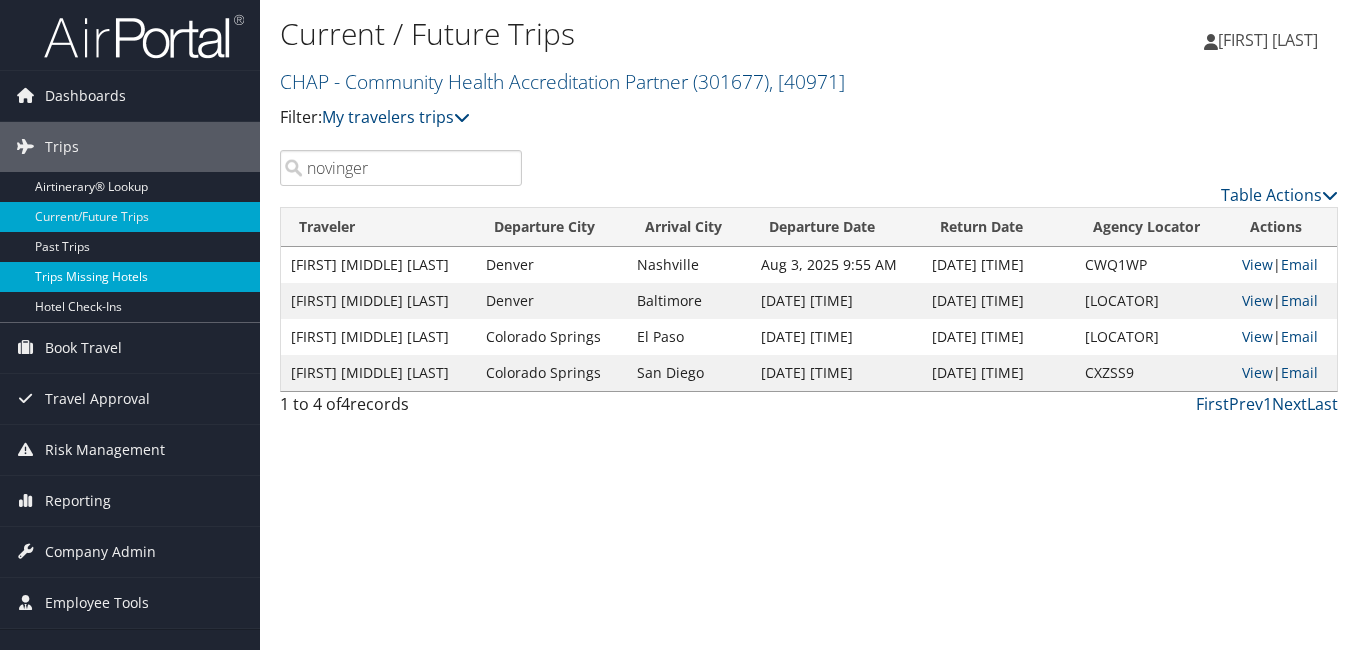 drag, startPoint x: 397, startPoint y: 166, endPoint x: 103, endPoint y: 271, distance: 312.18744 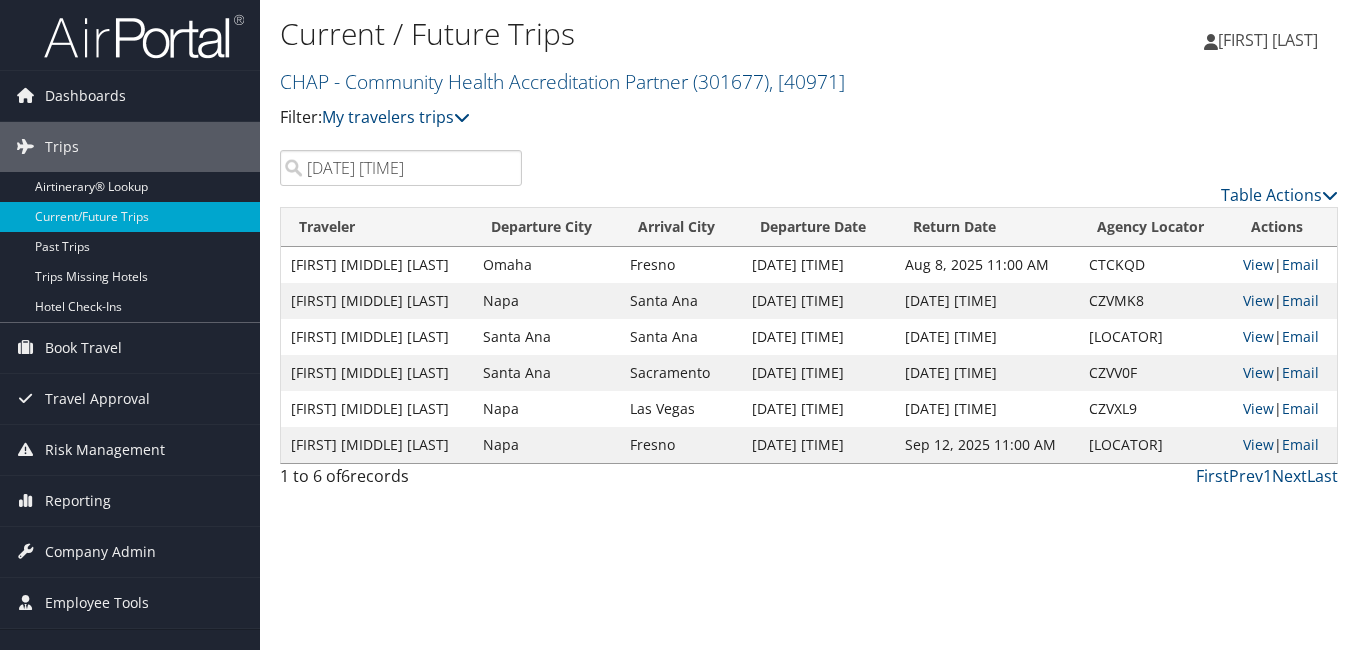 drag, startPoint x: 319, startPoint y: 195, endPoint x: 286, endPoint y: 262, distance: 74.68601 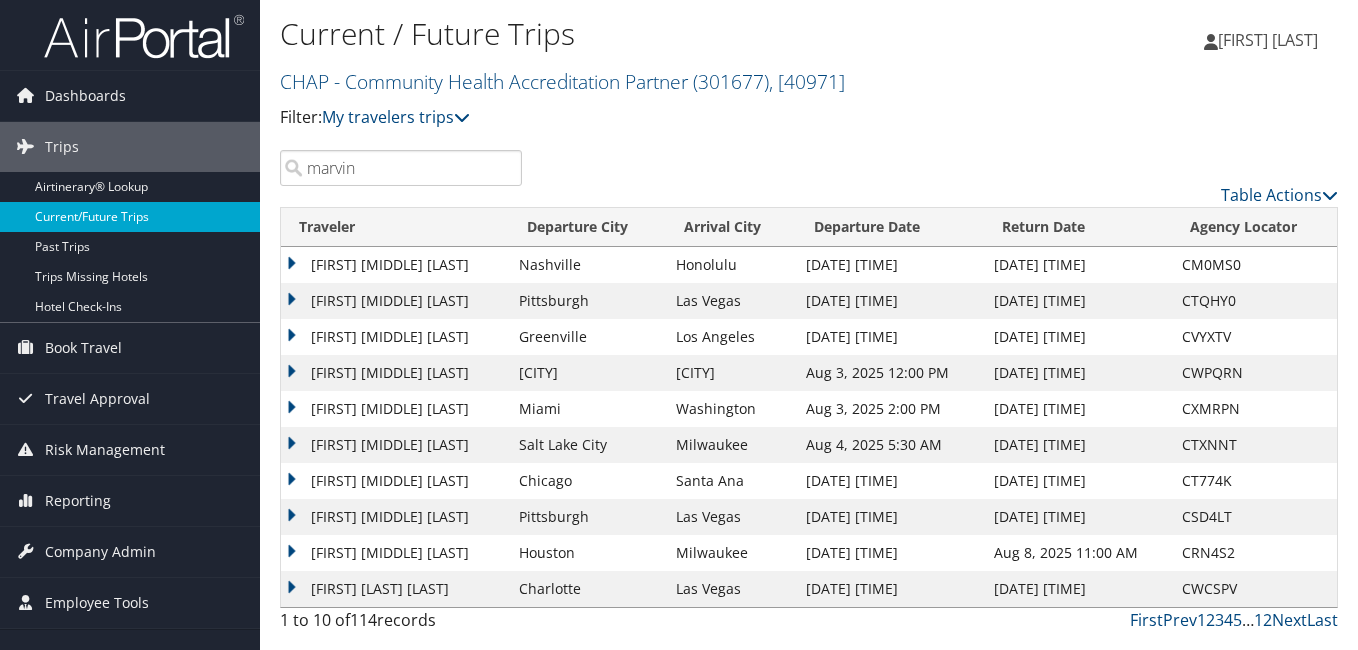 type on "marvin" 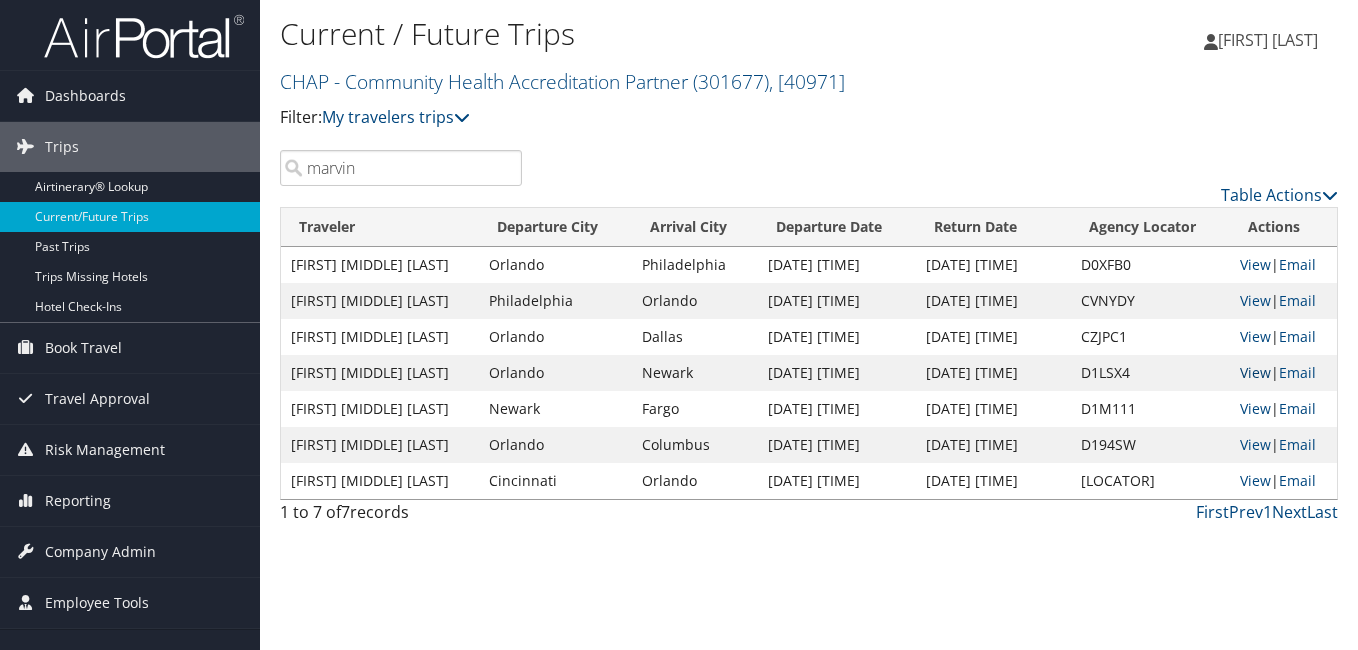 click on "View" at bounding box center (1255, 372) 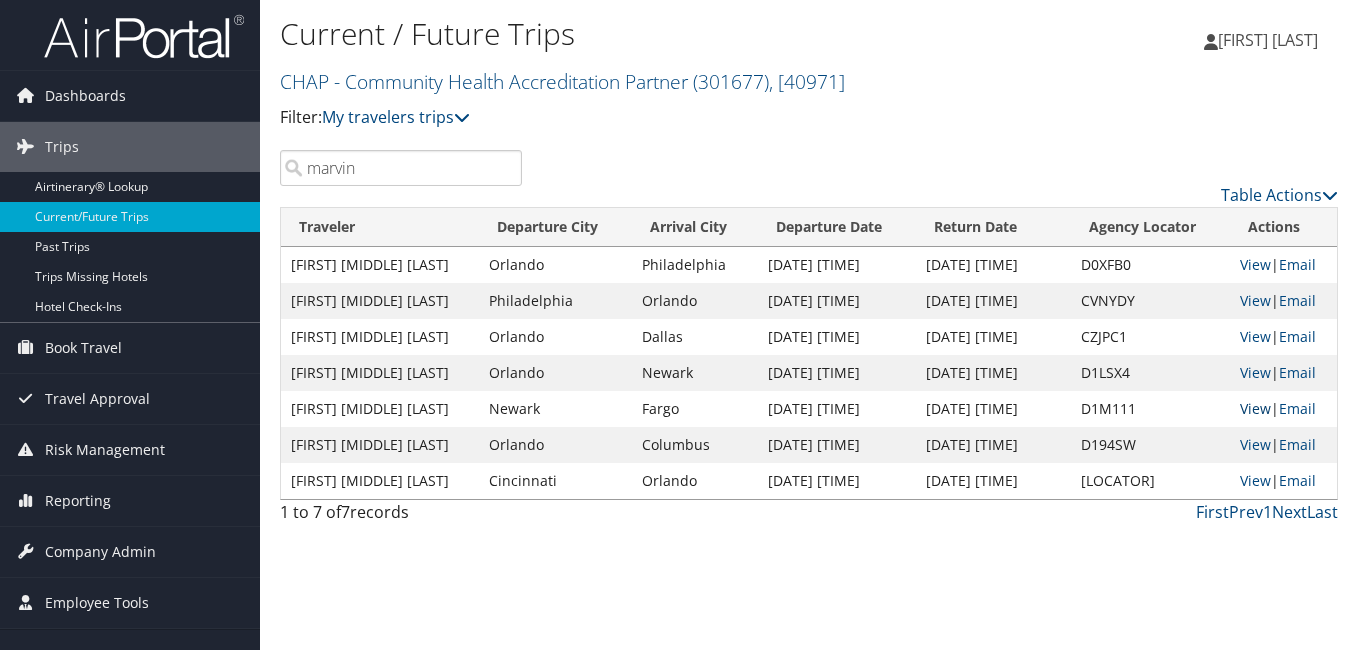 click on "View" at bounding box center (1255, 408) 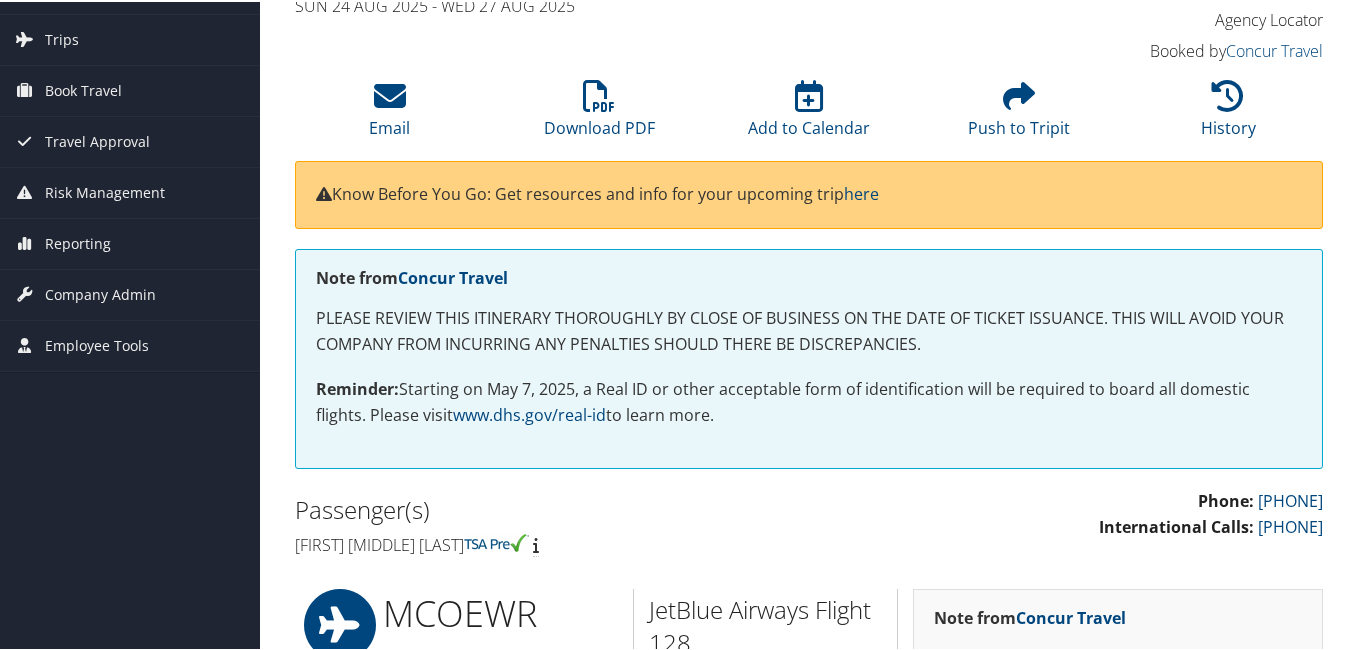 scroll, scrollTop: 100, scrollLeft: 0, axis: vertical 